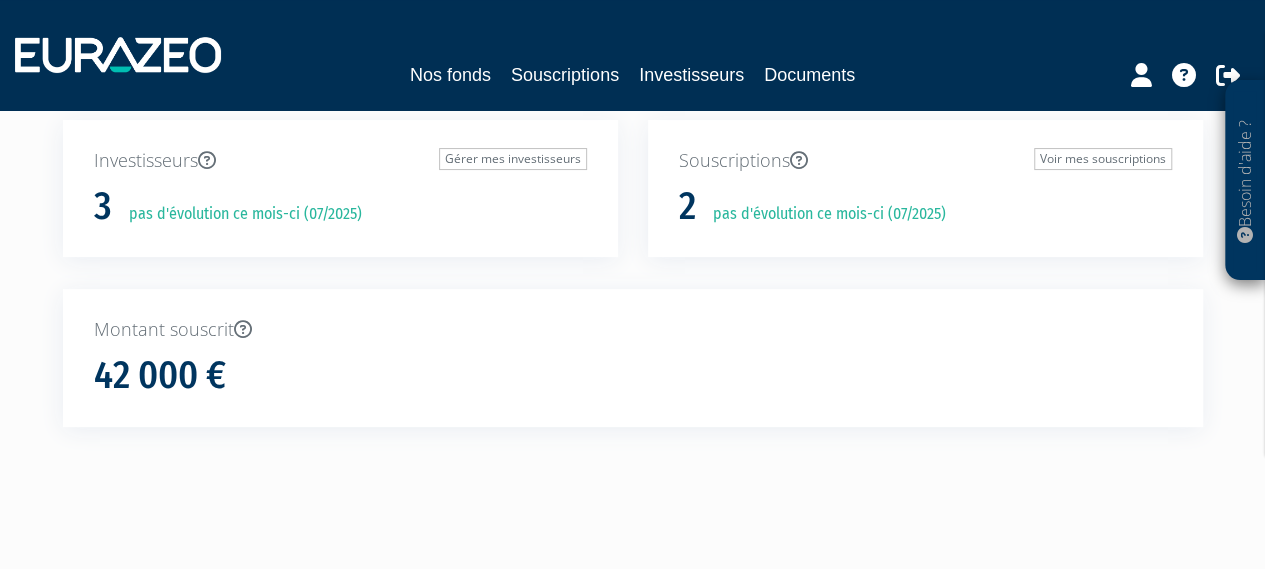 scroll, scrollTop: 0, scrollLeft: 0, axis: both 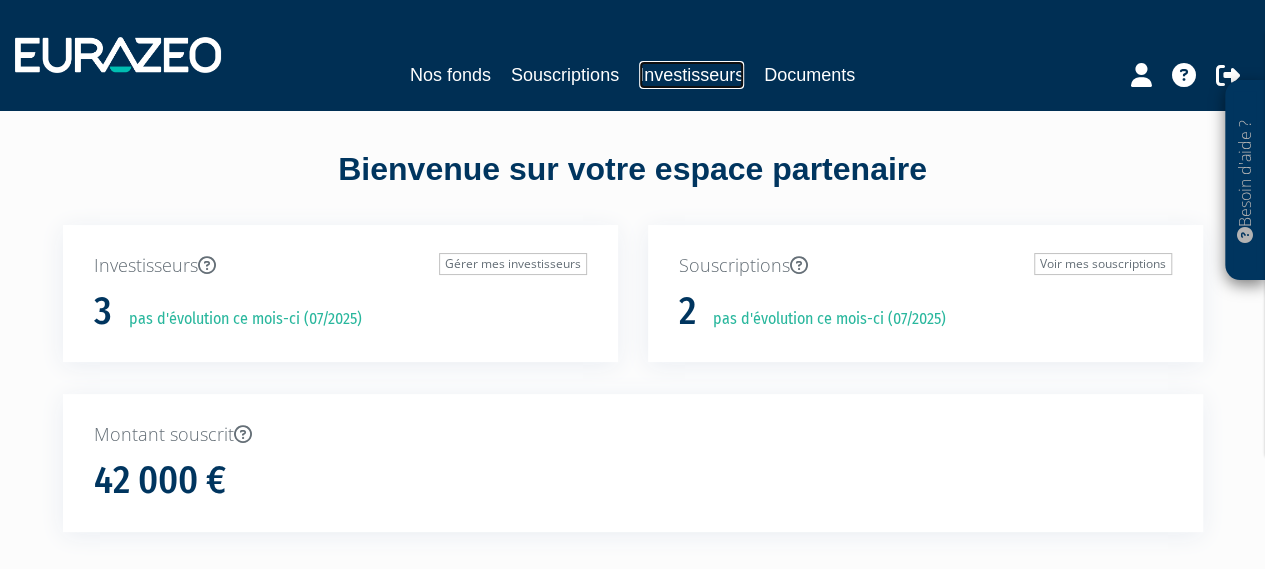 click on "Investisseurs" at bounding box center [691, 75] 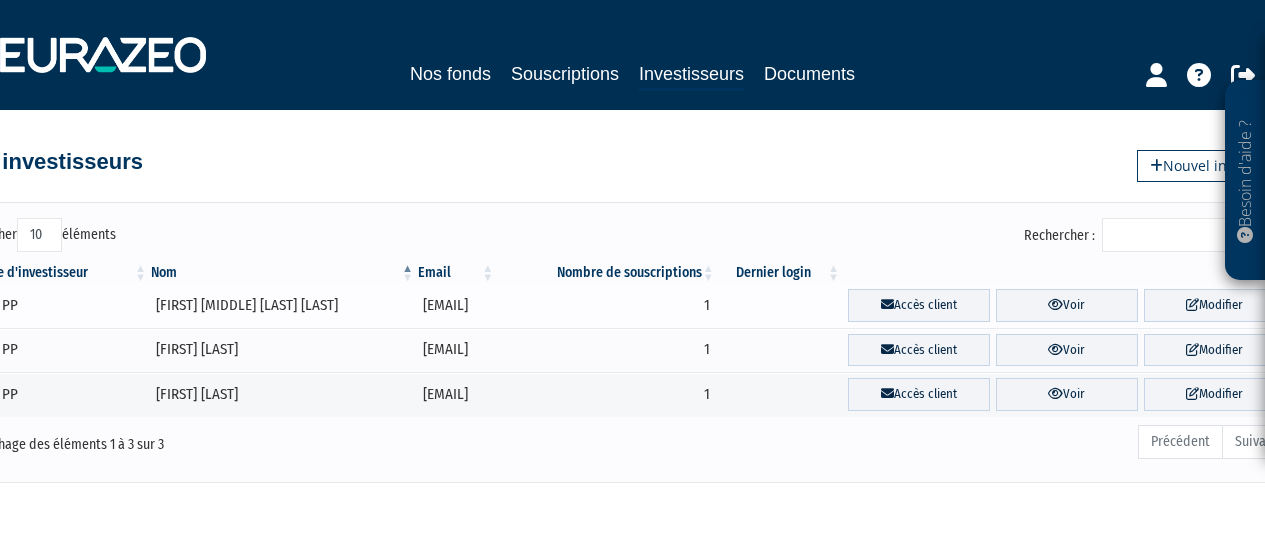 scroll, scrollTop: 0, scrollLeft: 0, axis: both 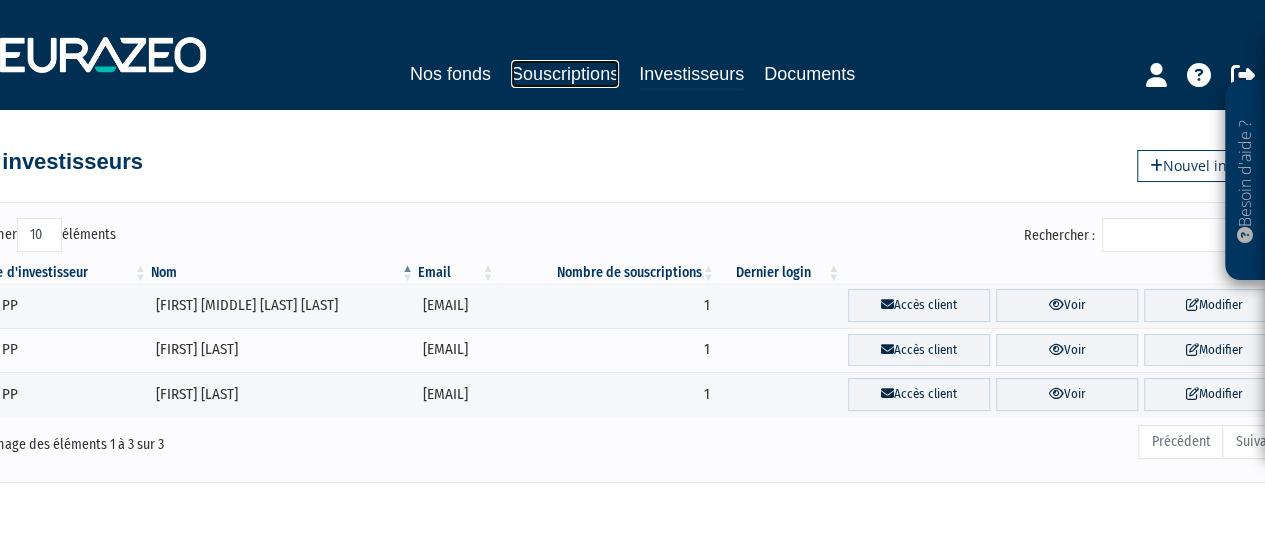 click on "Souscriptions" at bounding box center [565, 74] 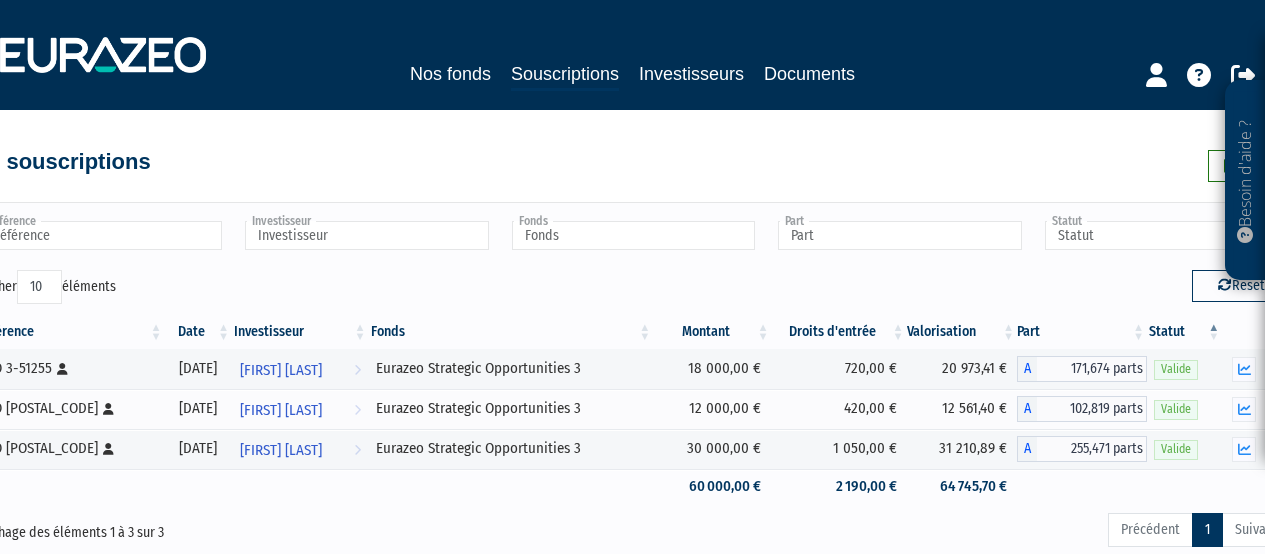 scroll, scrollTop: 0, scrollLeft: 0, axis: both 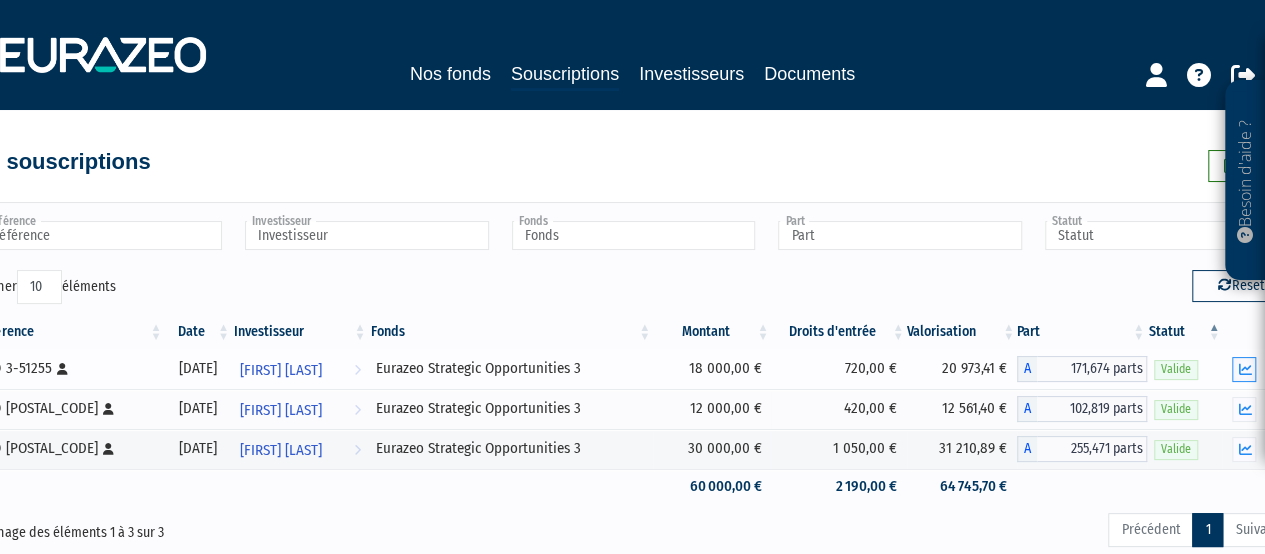 click at bounding box center (1244, 369) 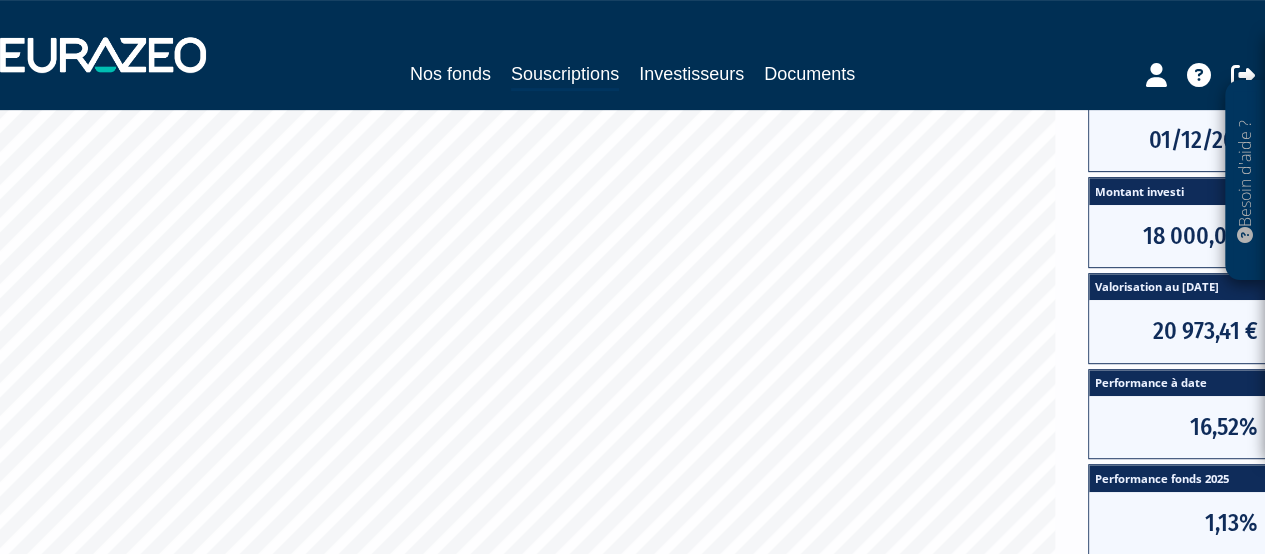 scroll, scrollTop: 400, scrollLeft: 0, axis: vertical 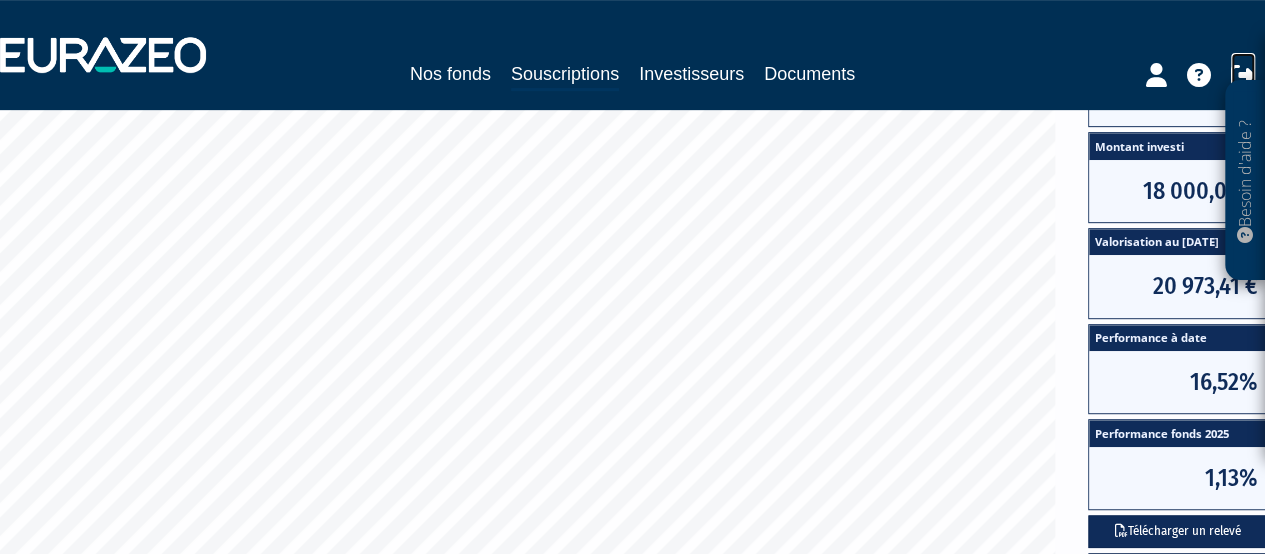click at bounding box center [1243, 75] 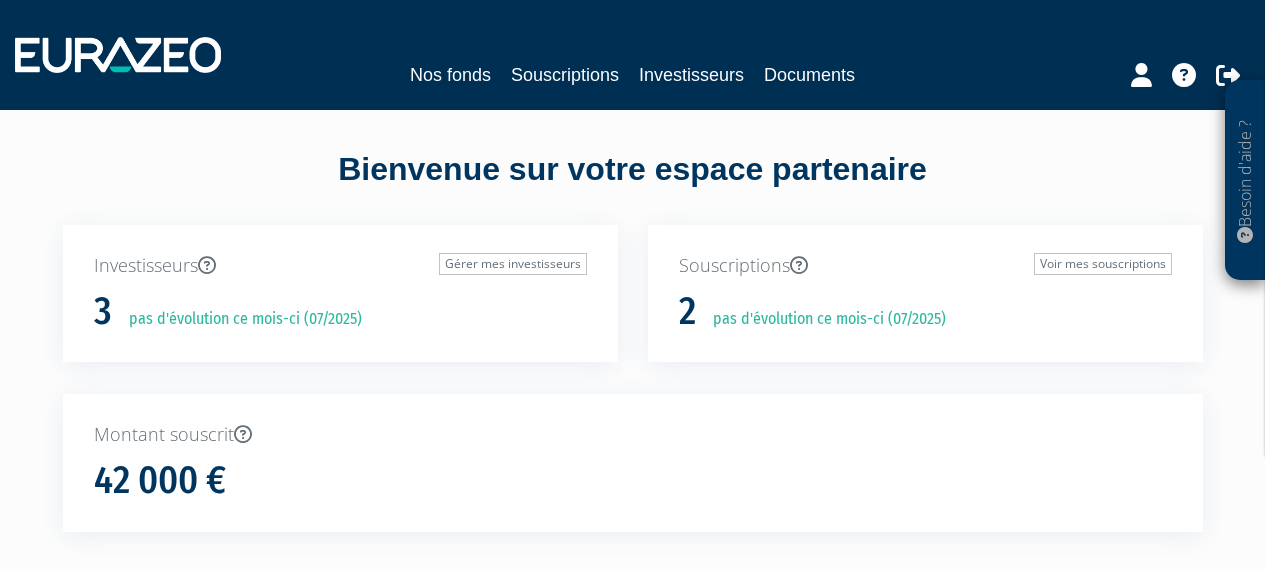 scroll, scrollTop: 0, scrollLeft: 0, axis: both 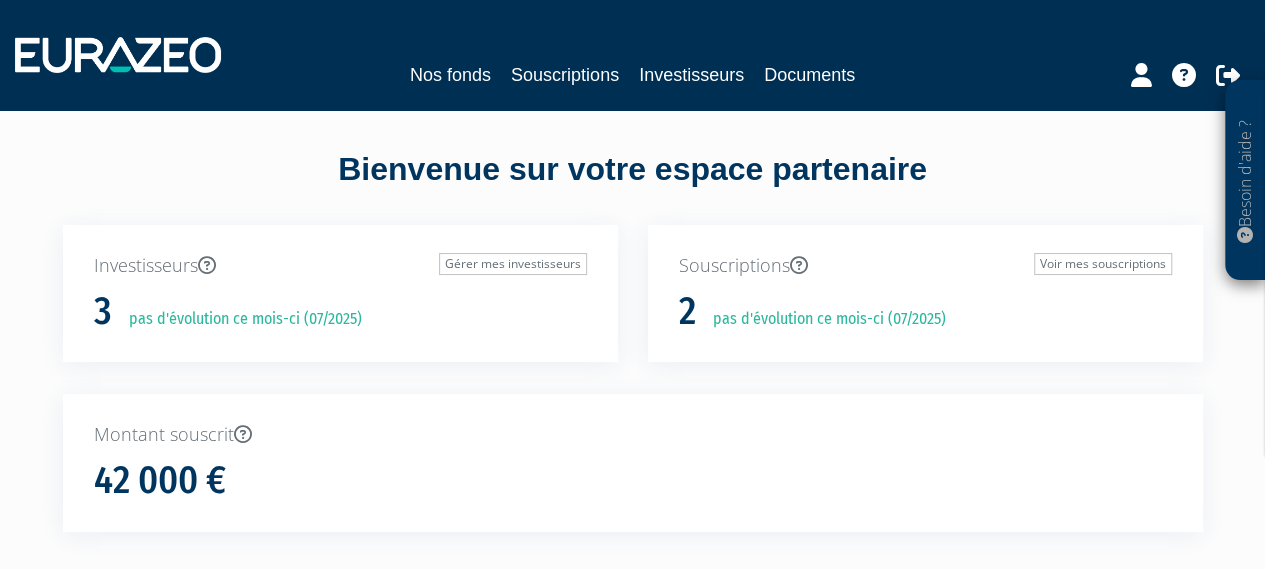 click on "Nos fonds Souscriptions  Investisseurs Documents" at bounding box center [632, 55] 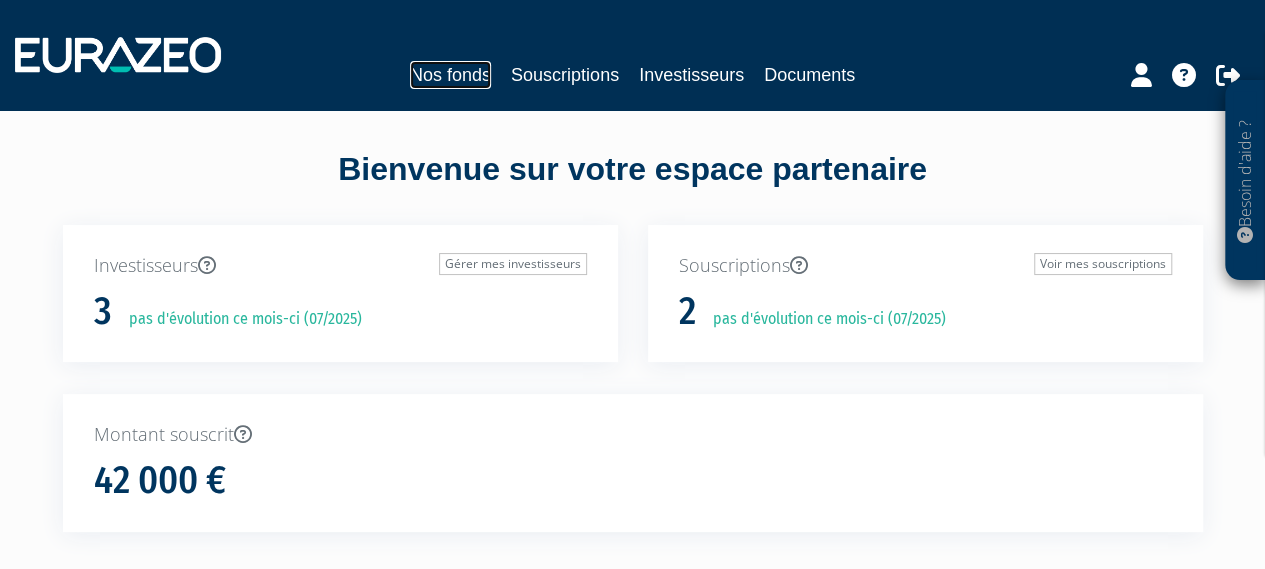 click on "Nos fonds" at bounding box center (450, 75) 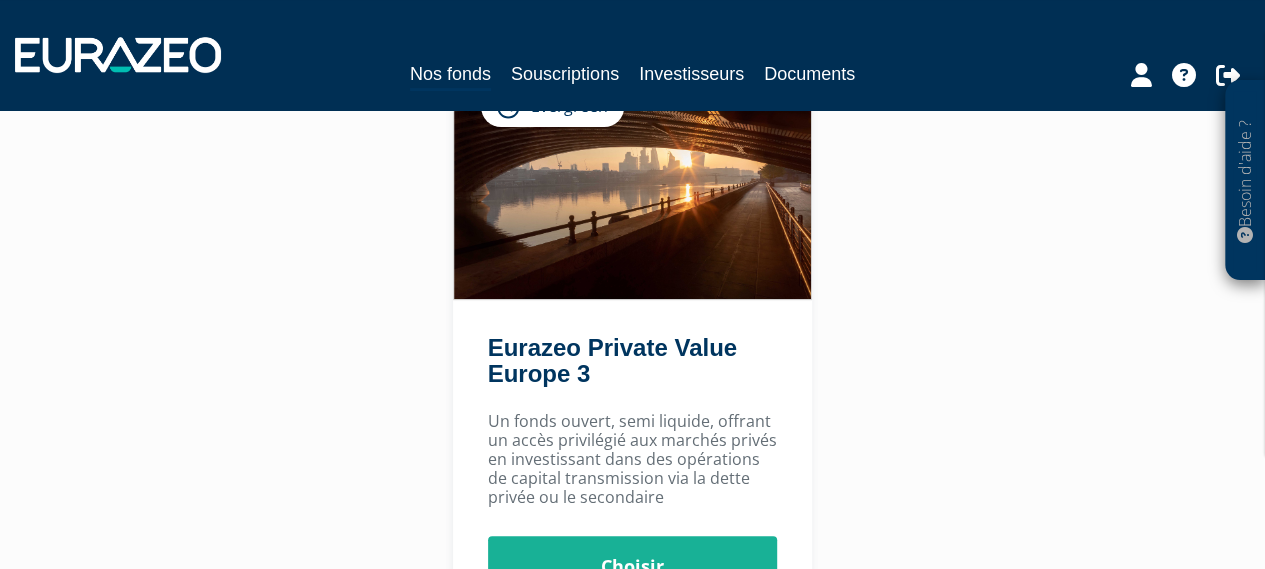scroll, scrollTop: 200, scrollLeft: 0, axis: vertical 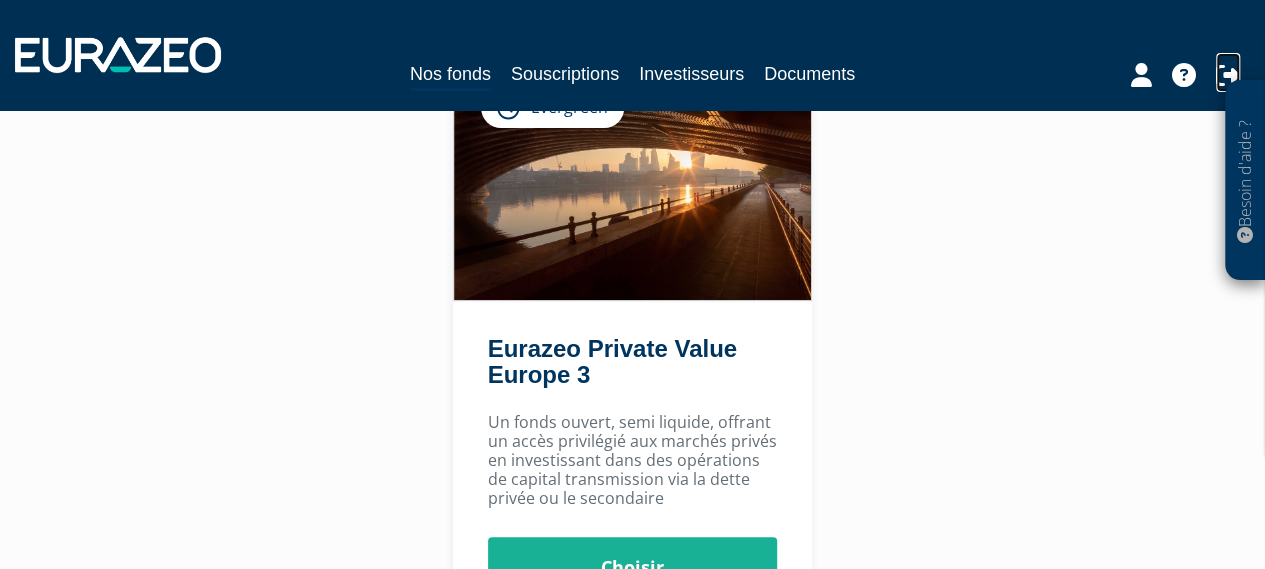 click at bounding box center [1228, 75] 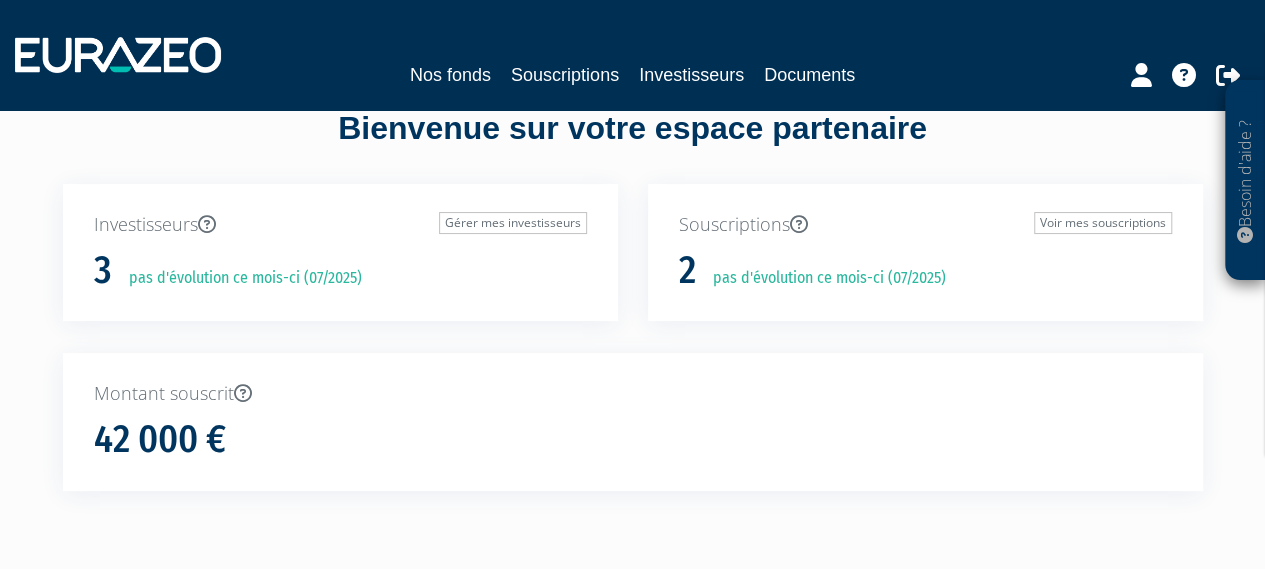 scroll, scrollTop: 0, scrollLeft: 0, axis: both 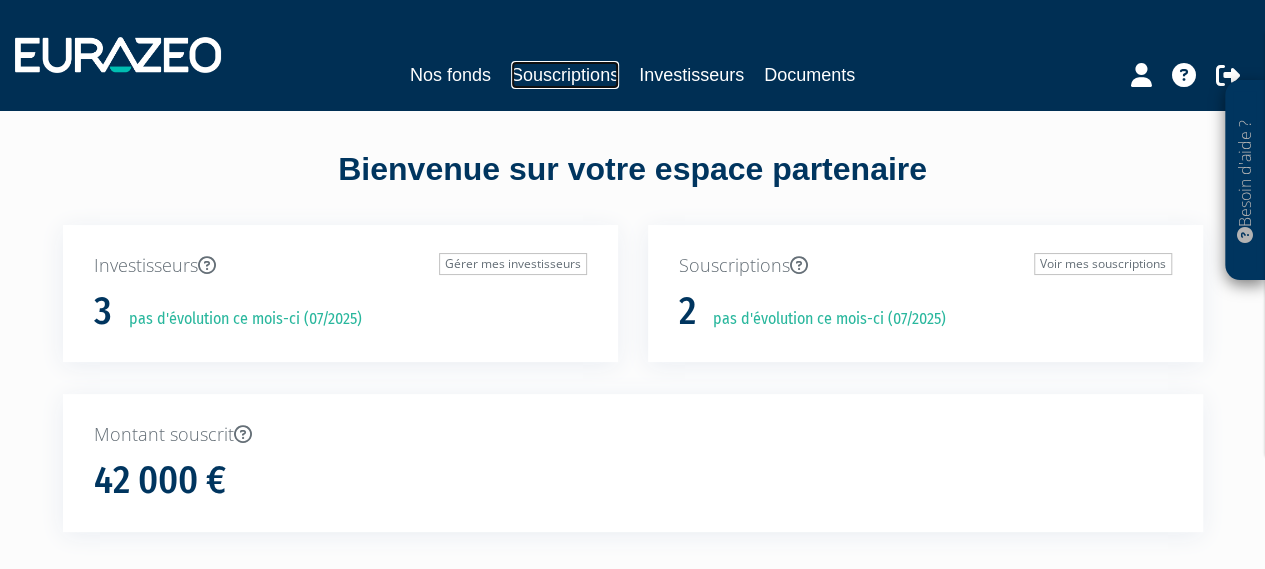 click on "Souscriptions" at bounding box center [565, 75] 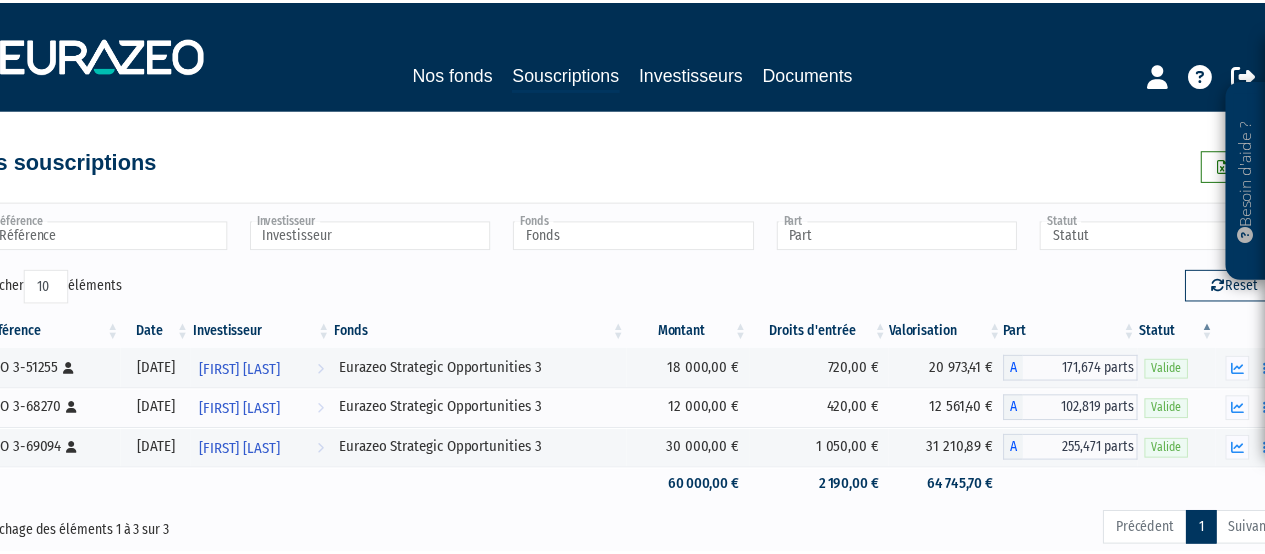 scroll, scrollTop: 0, scrollLeft: 0, axis: both 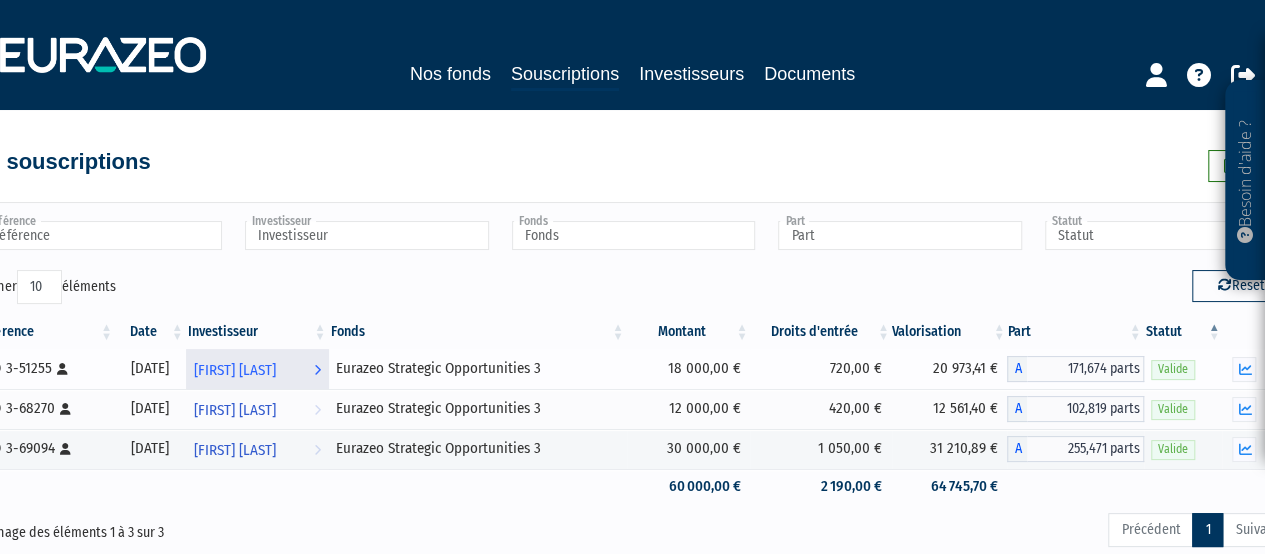 click on "[FIRST] [LAST]" at bounding box center (235, 370) 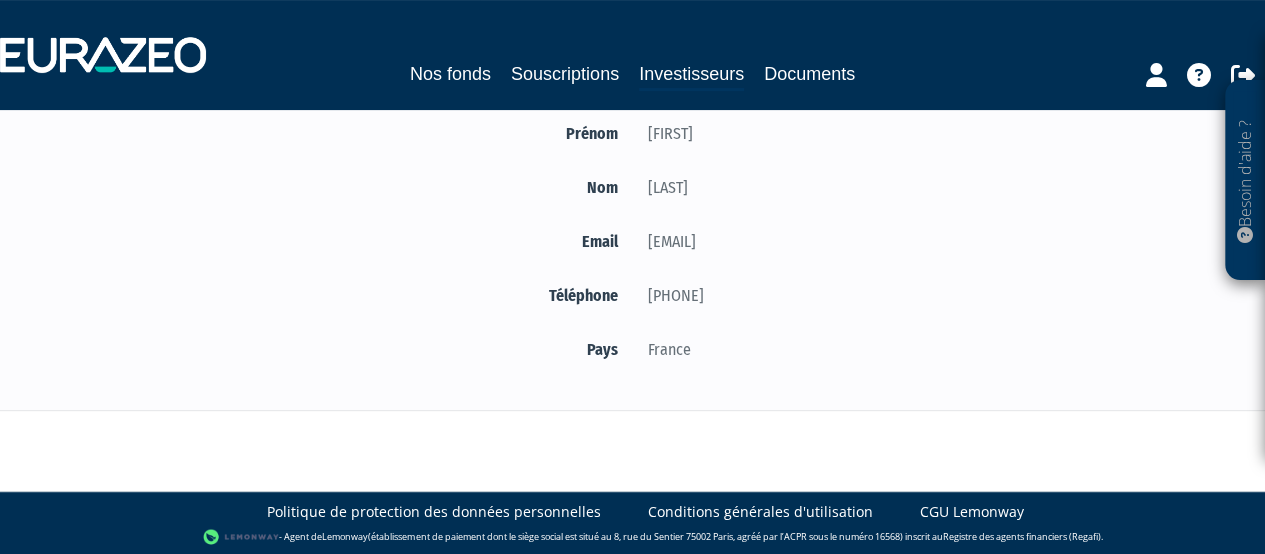 scroll, scrollTop: 0, scrollLeft: 0, axis: both 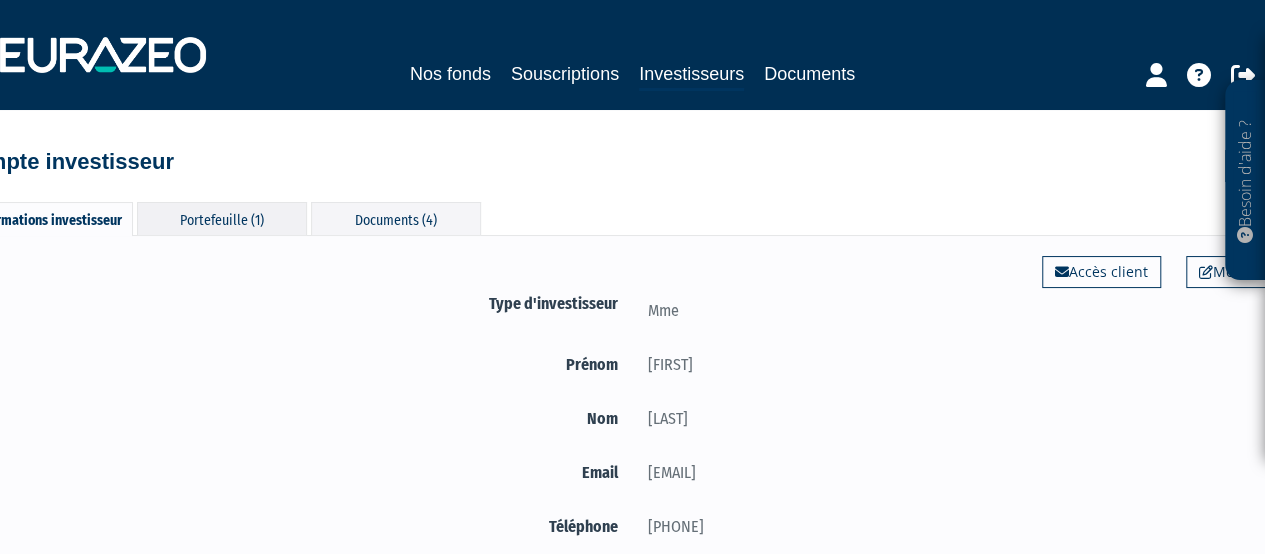 click on "Portefeuille (1)" at bounding box center (222, 218) 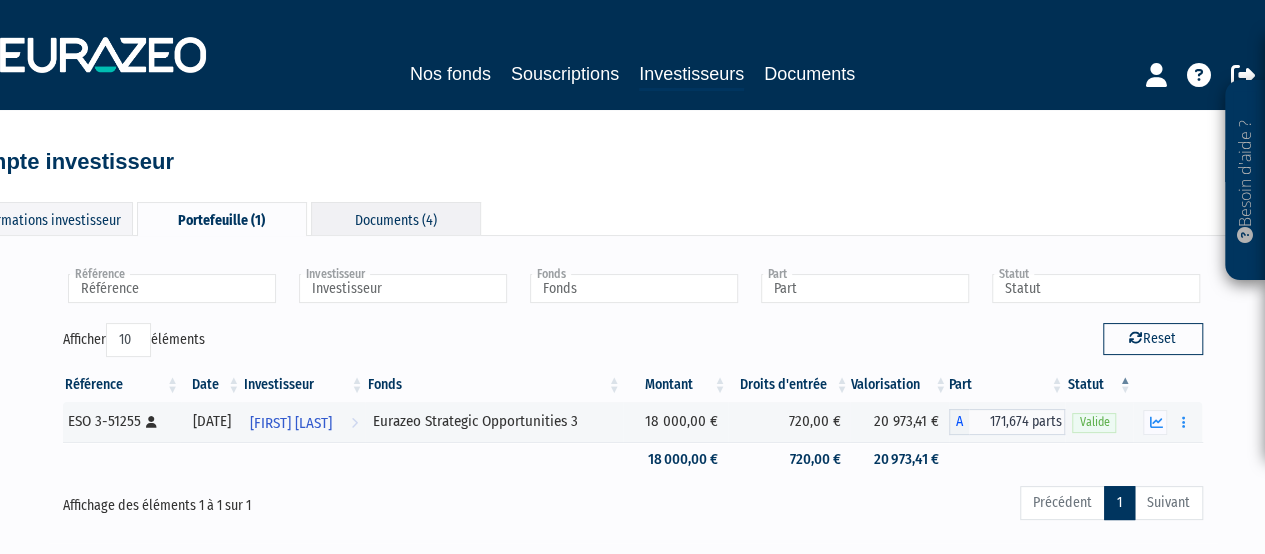 click on "Documents (4)" at bounding box center (396, 218) 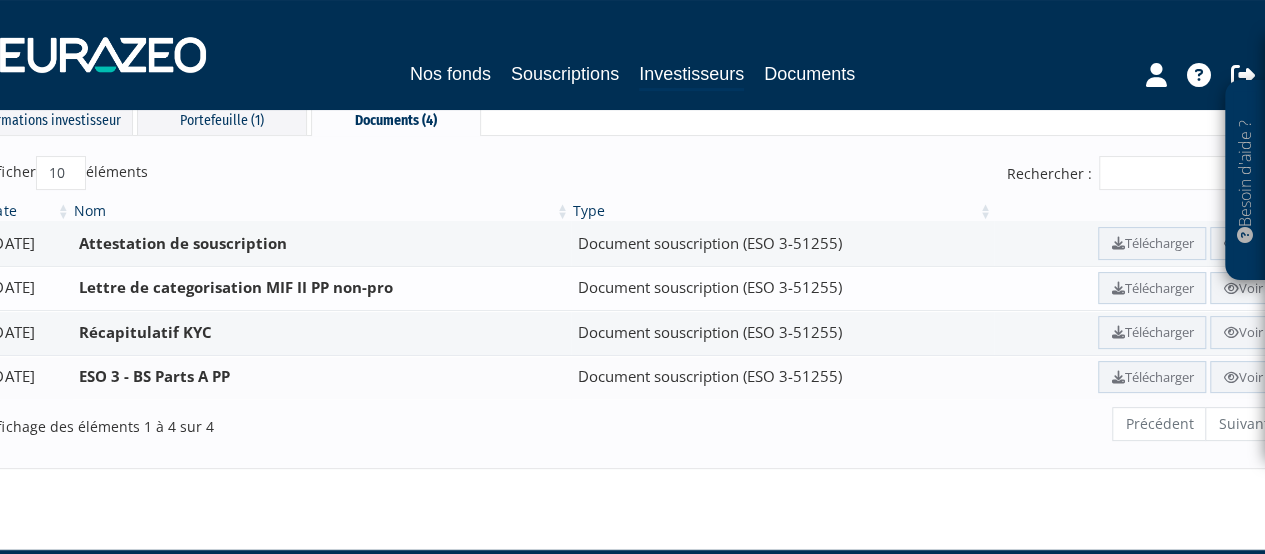 scroll, scrollTop: 0, scrollLeft: 0, axis: both 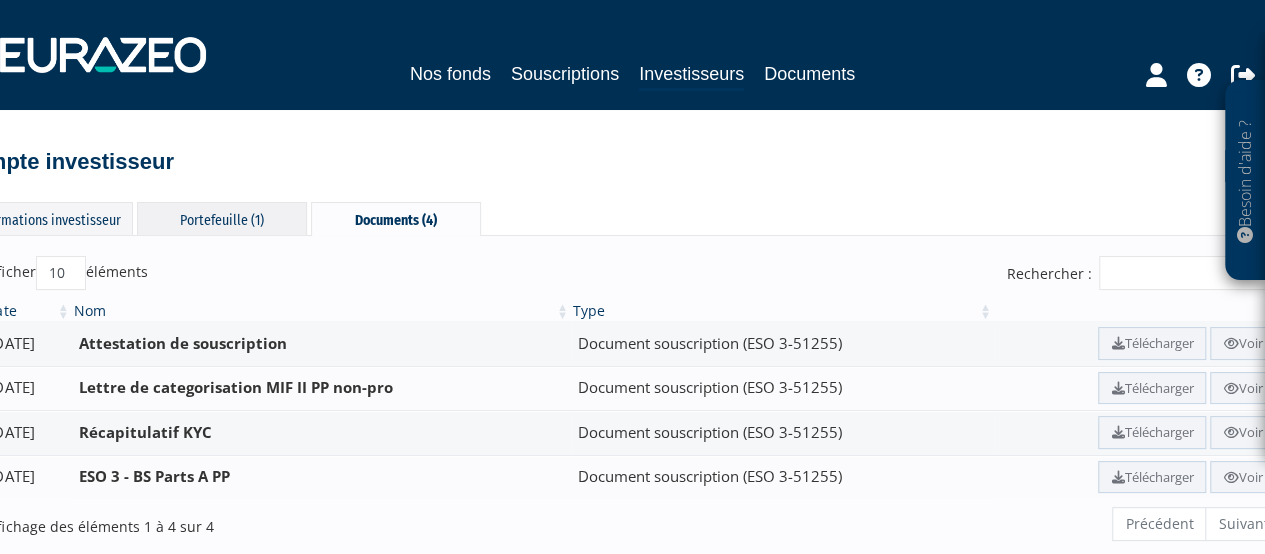 click on "Portefeuille (1)" at bounding box center [222, 218] 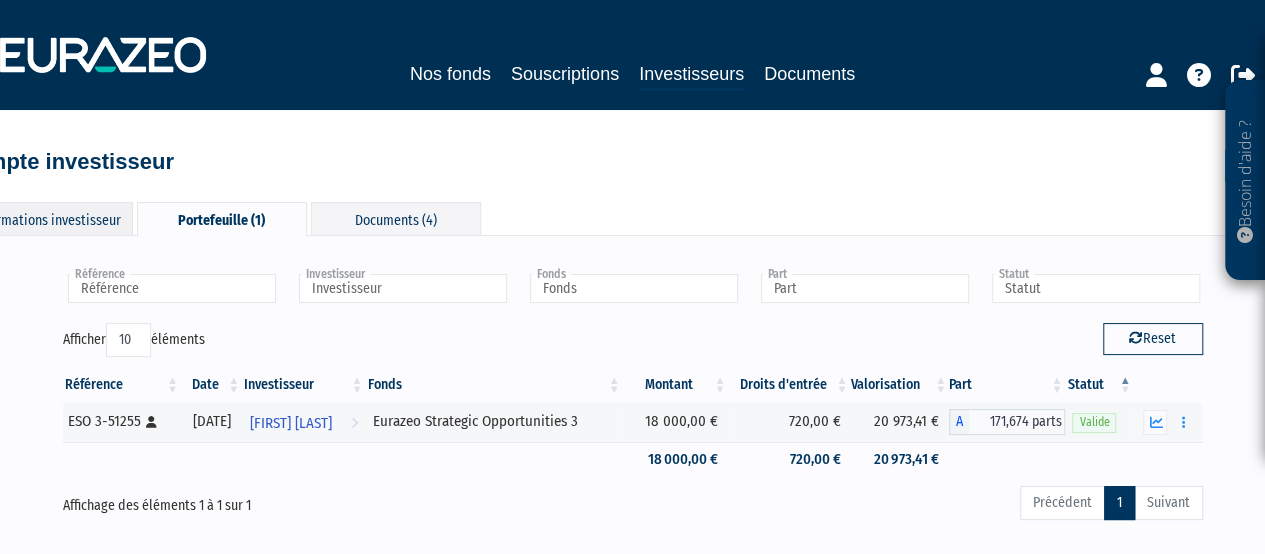 click on "Informations investisseur" at bounding box center (48, 218) 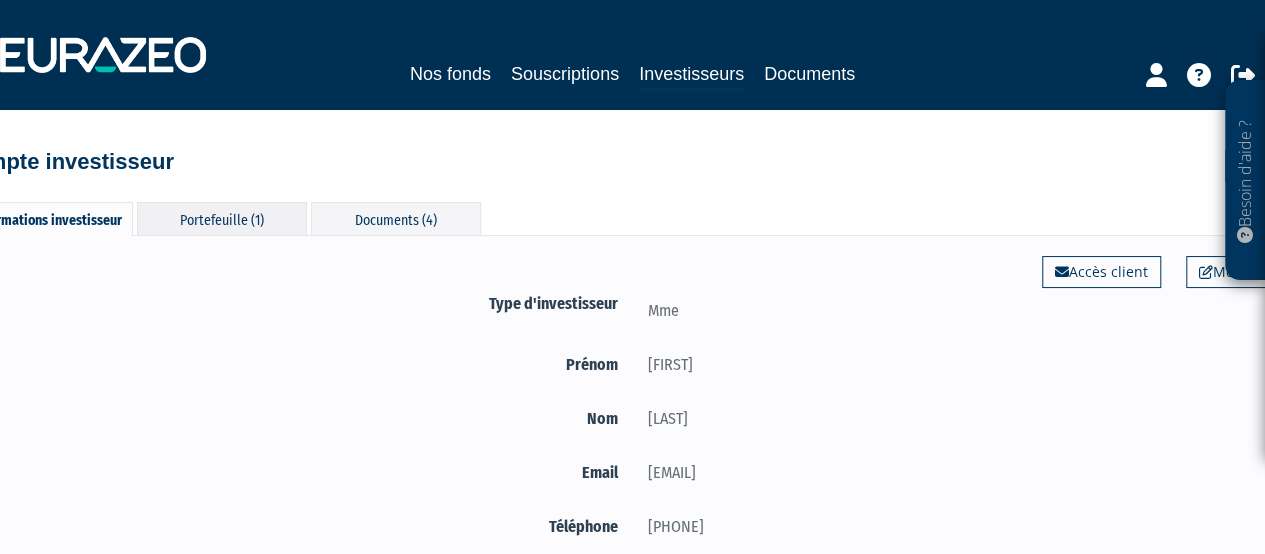click on "Portefeuille (1)" at bounding box center (222, 218) 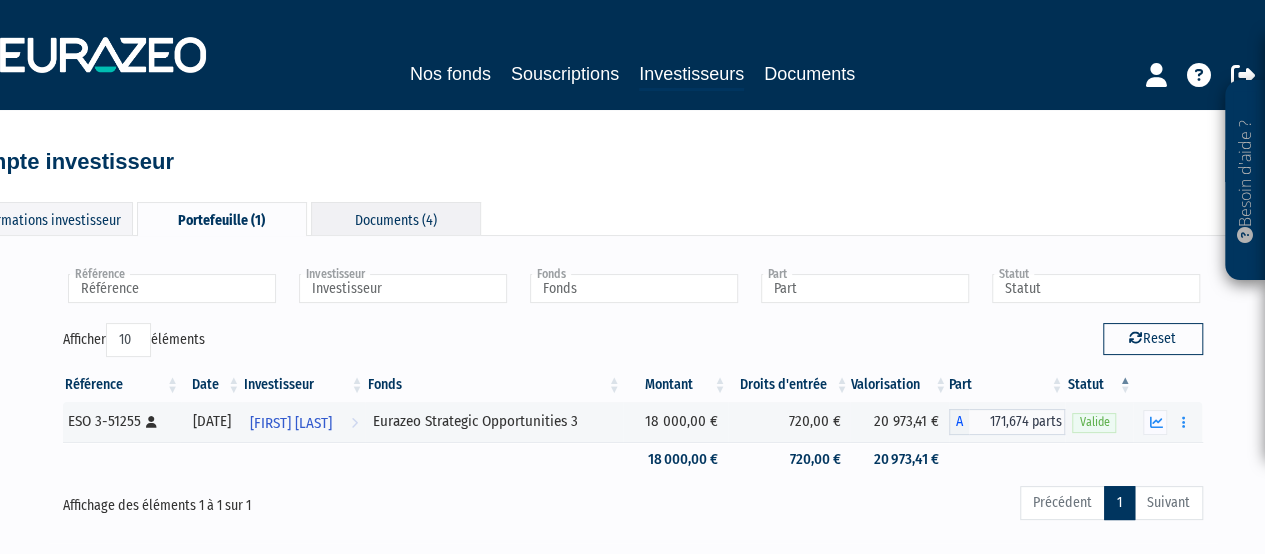 click on "Documents (4)" at bounding box center [396, 218] 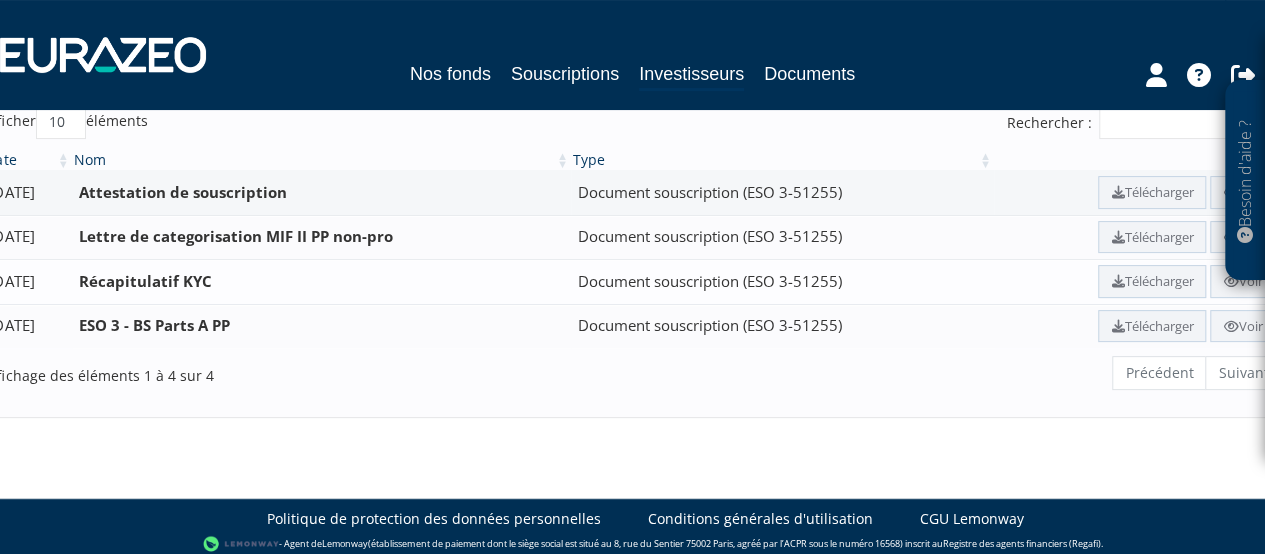 scroll, scrollTop: 155, scrollLeft: 0, axis: vertical 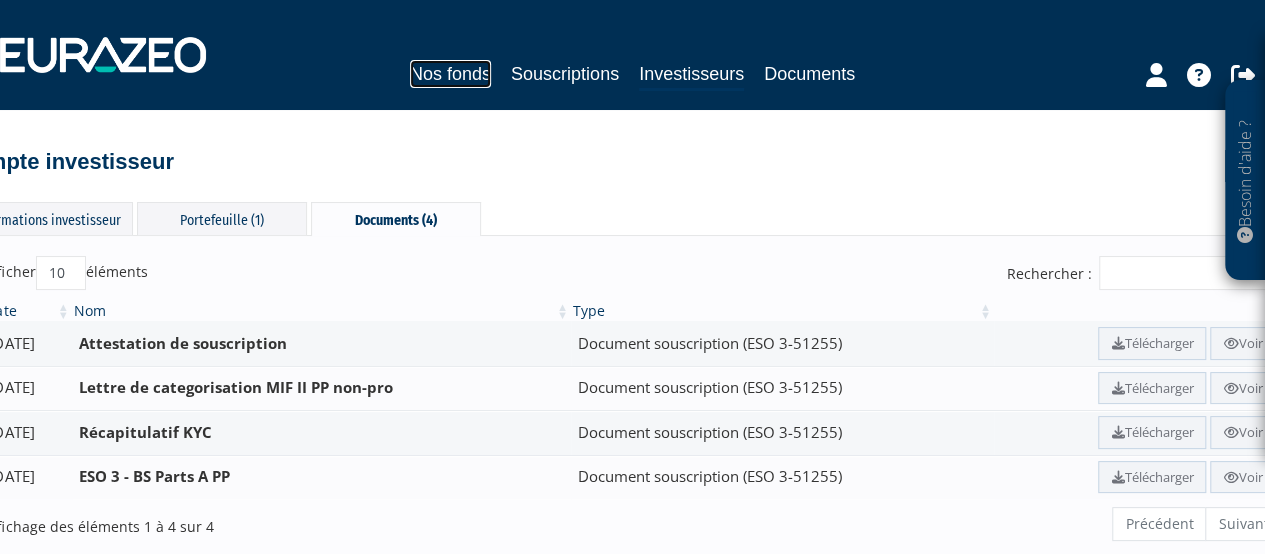 click on "Nos fonds" at bounding box center (450, 74) 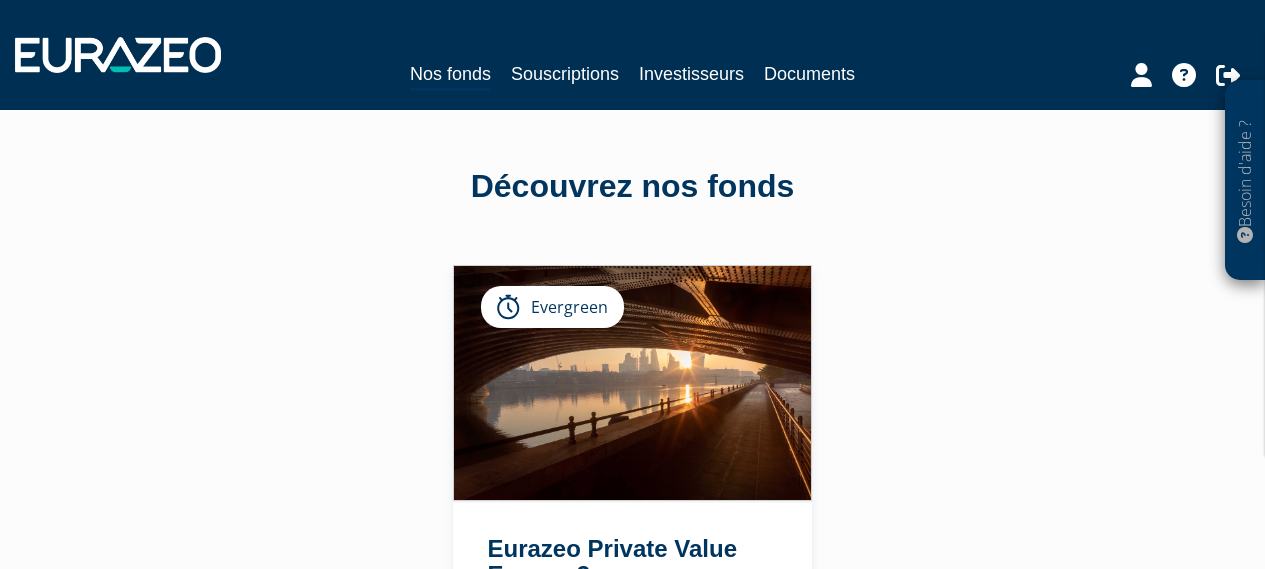 scroll, scrollTop: 0, scrollLeft: 0, axis: both 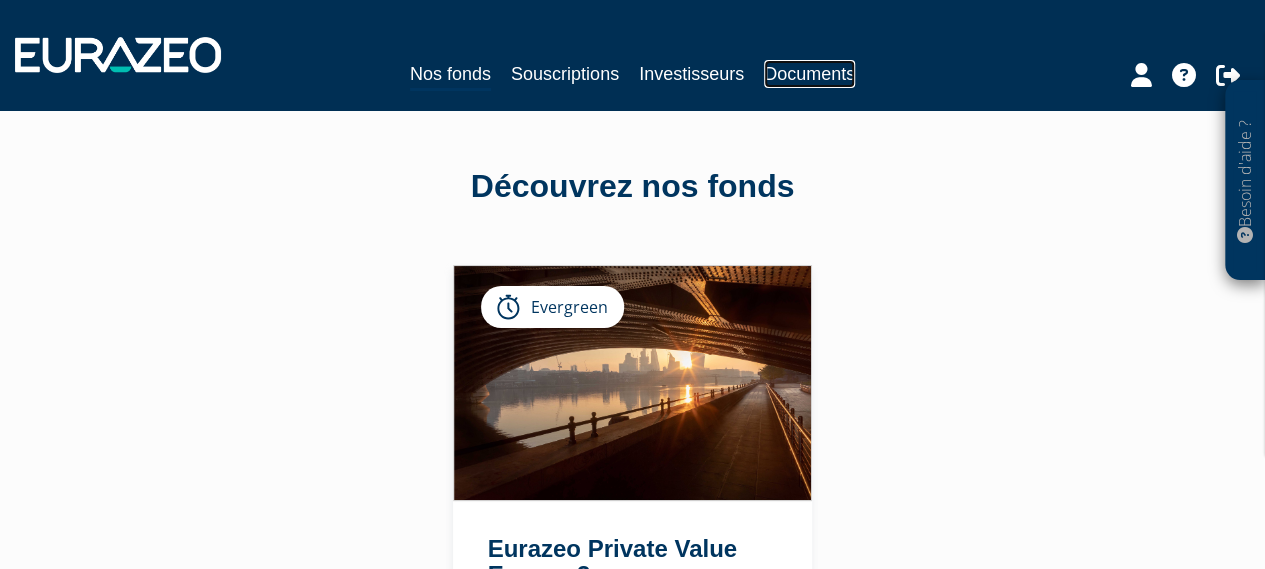 click on "Documents" at bounding box center (809, 74) 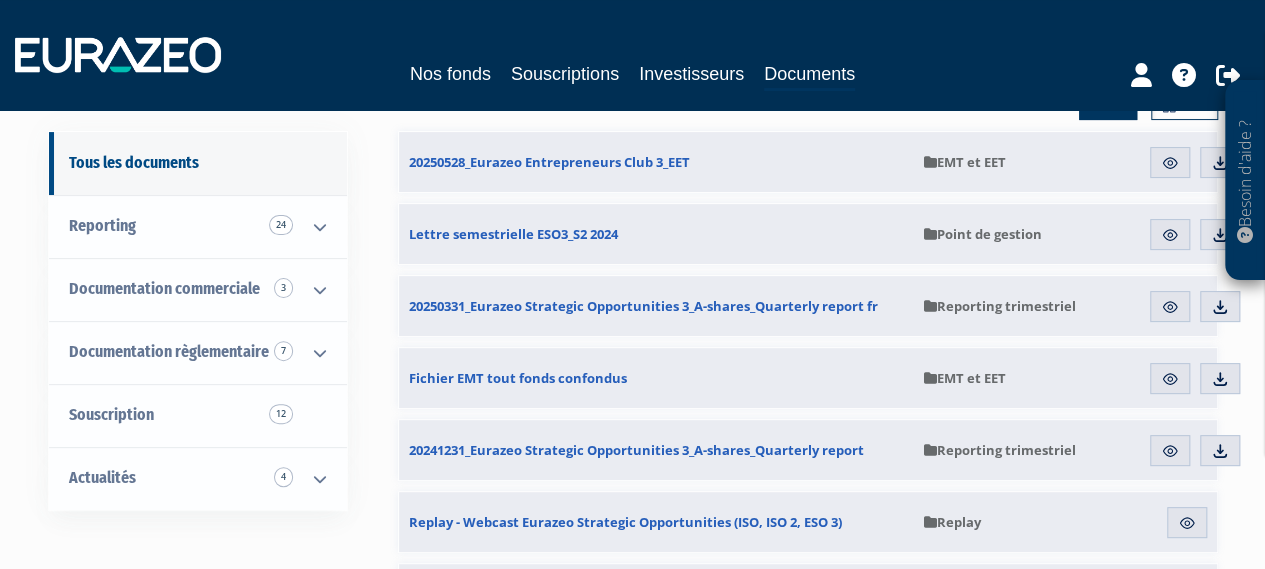 scroll, scrollTop: 200, scrollLeft: 0, axis: vertical 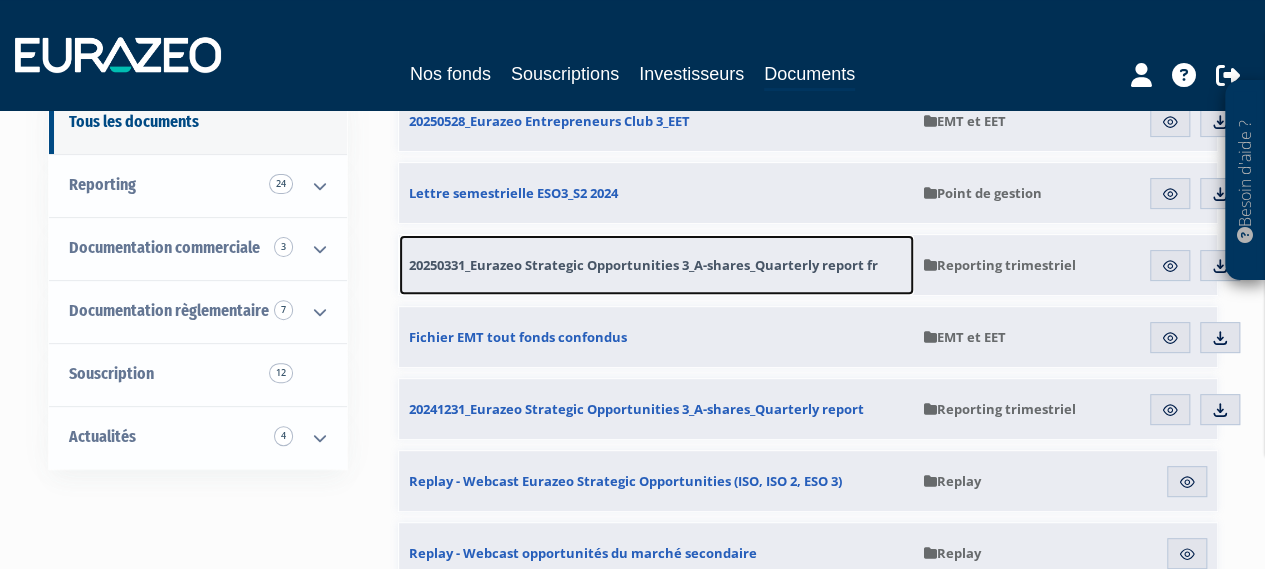 click on "20250331_Eurazeo Strategic Opportunities 3_A-shares_Quarterly report fr" at bounding box center (643, 265) 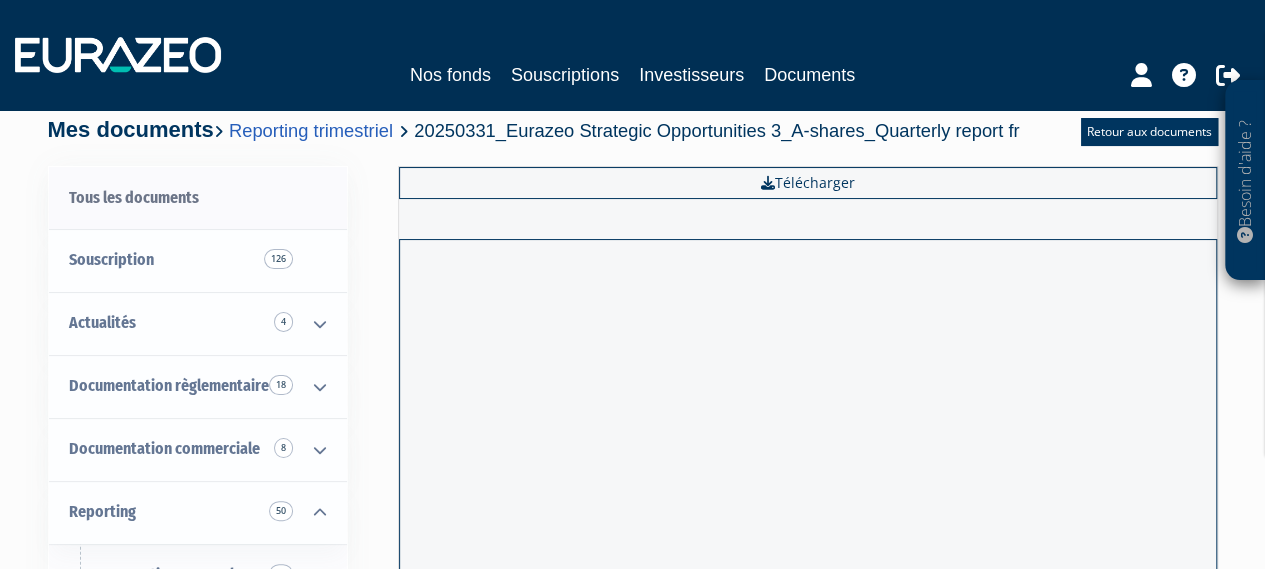 scroll, scrollTop: 0, scrollLeft: 0, axis: both 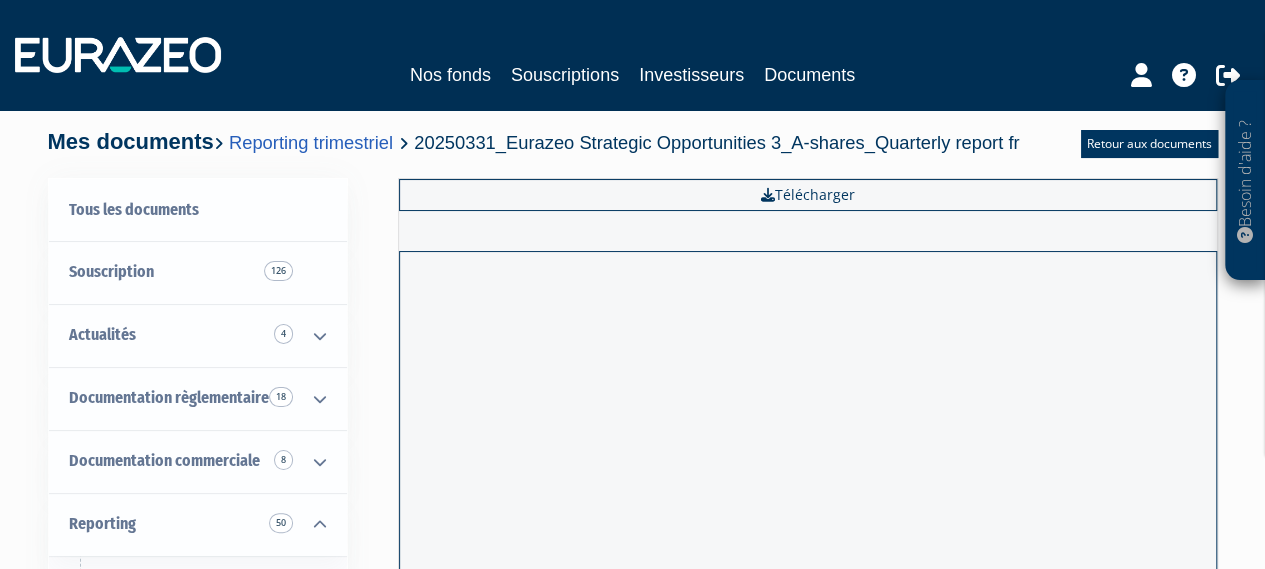 click at bounding box center (1159, 72) 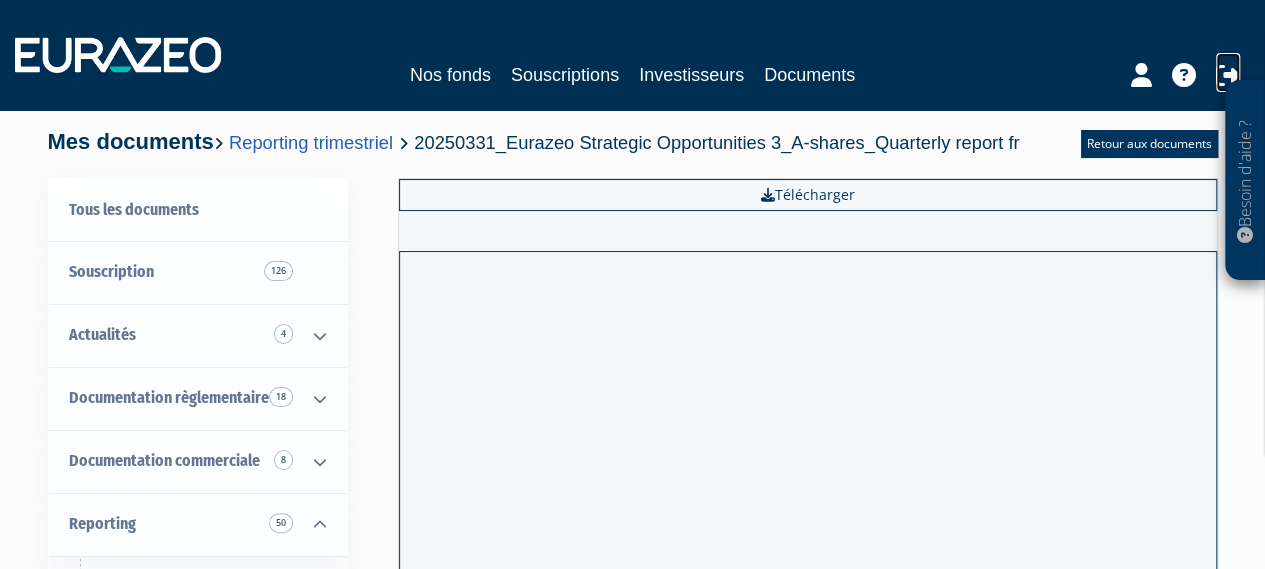 click at bounding box center (1228, 75) 